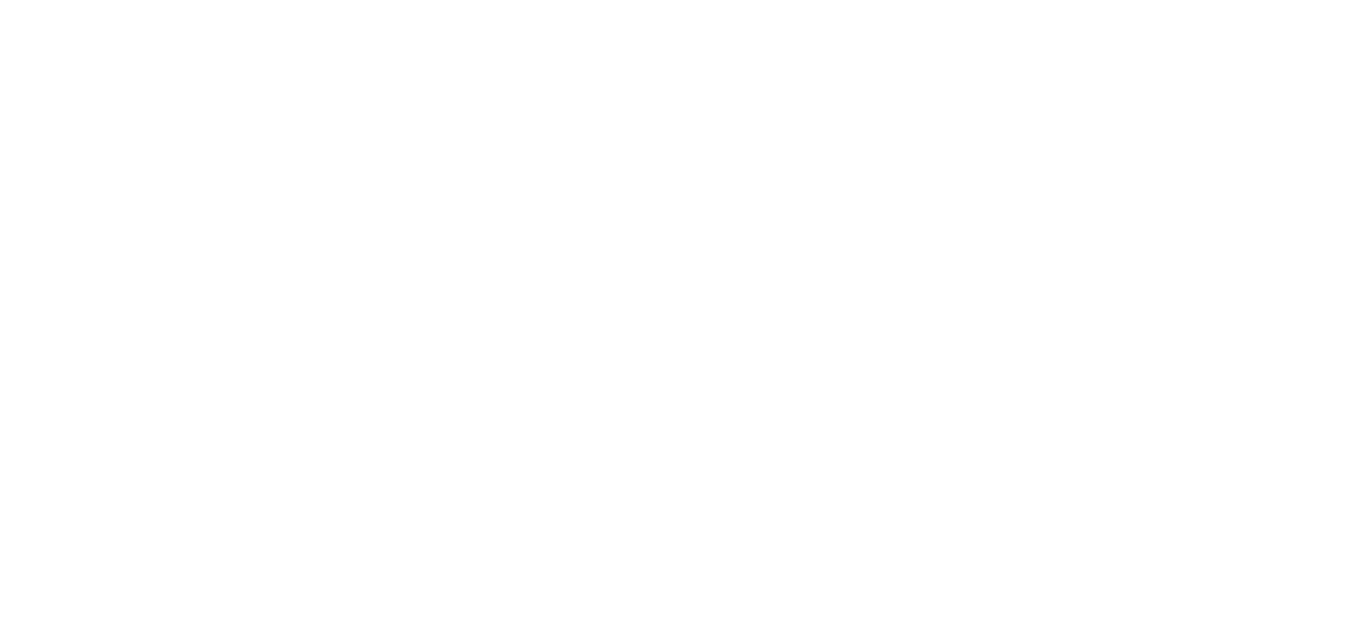 scroll, scrollTop: 0, scrollLeft: 0, axis: both 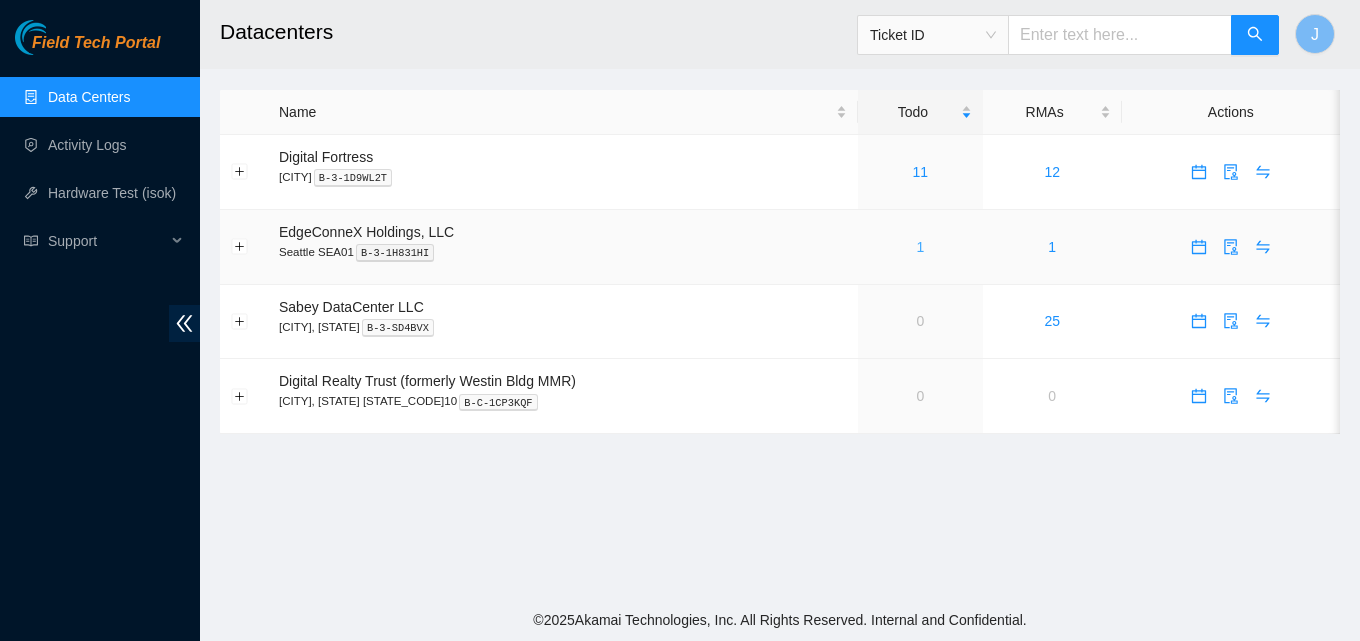 click on "1" at bounding box center [920, 247] 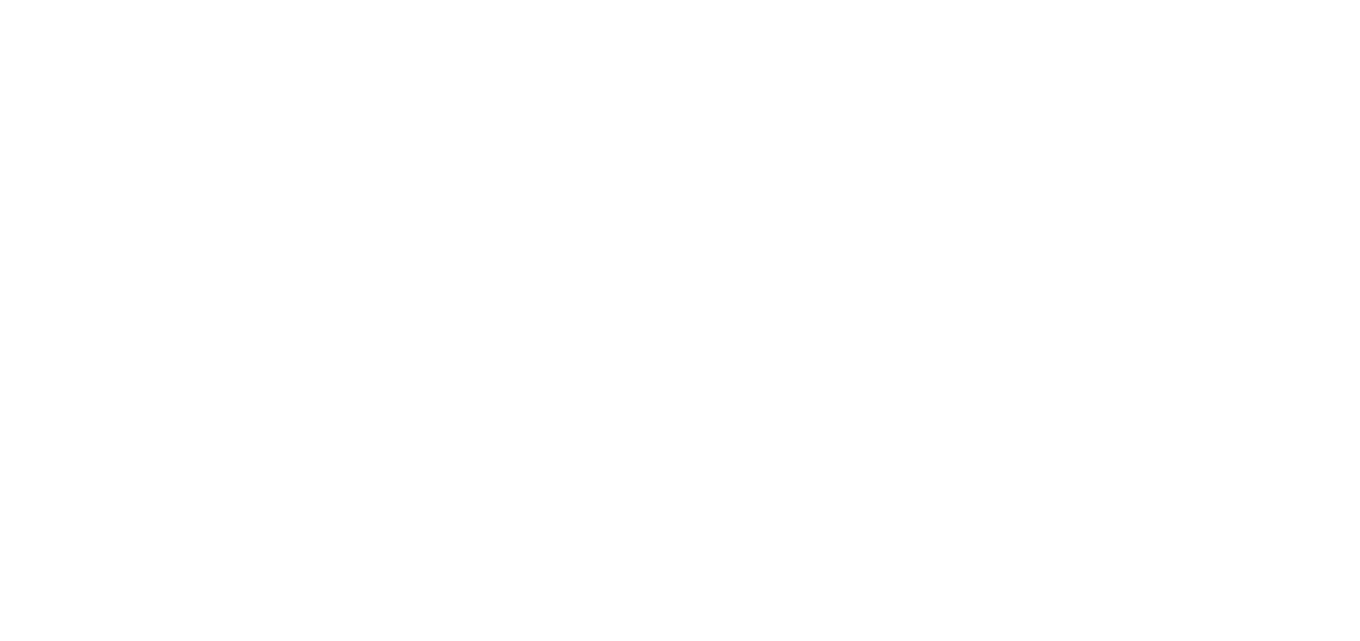 scroll, scrollTop: 0, scrollLeft: 0, axis: both 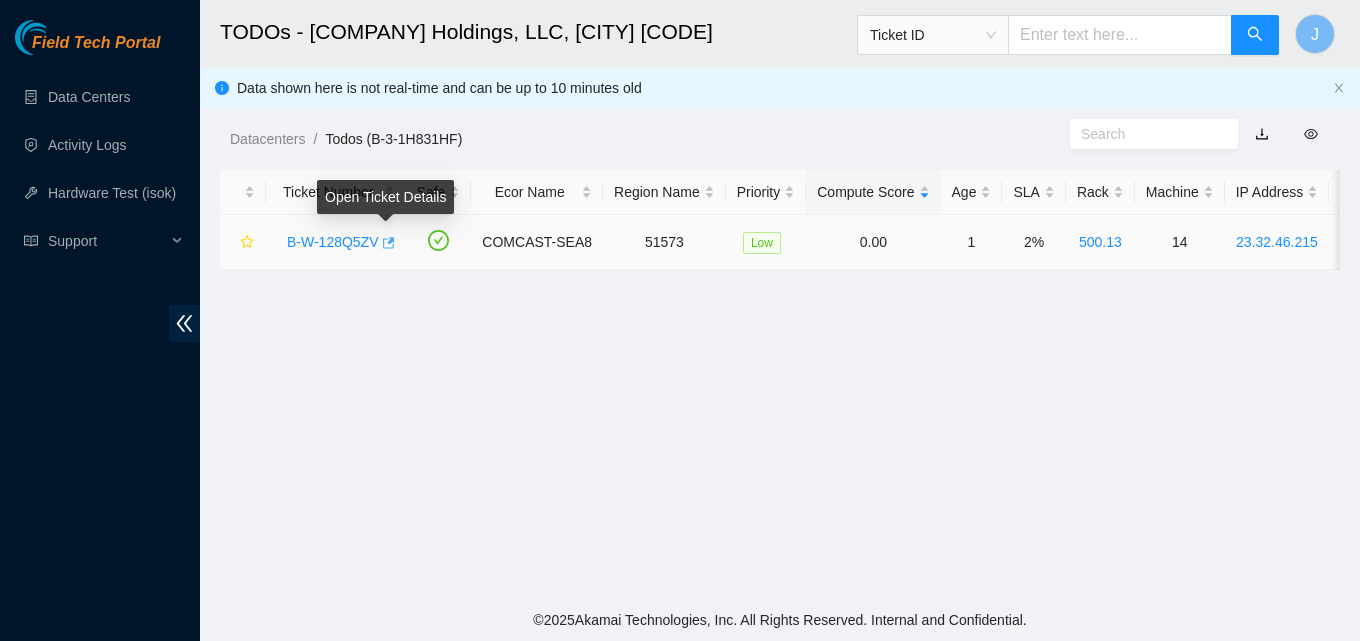 click 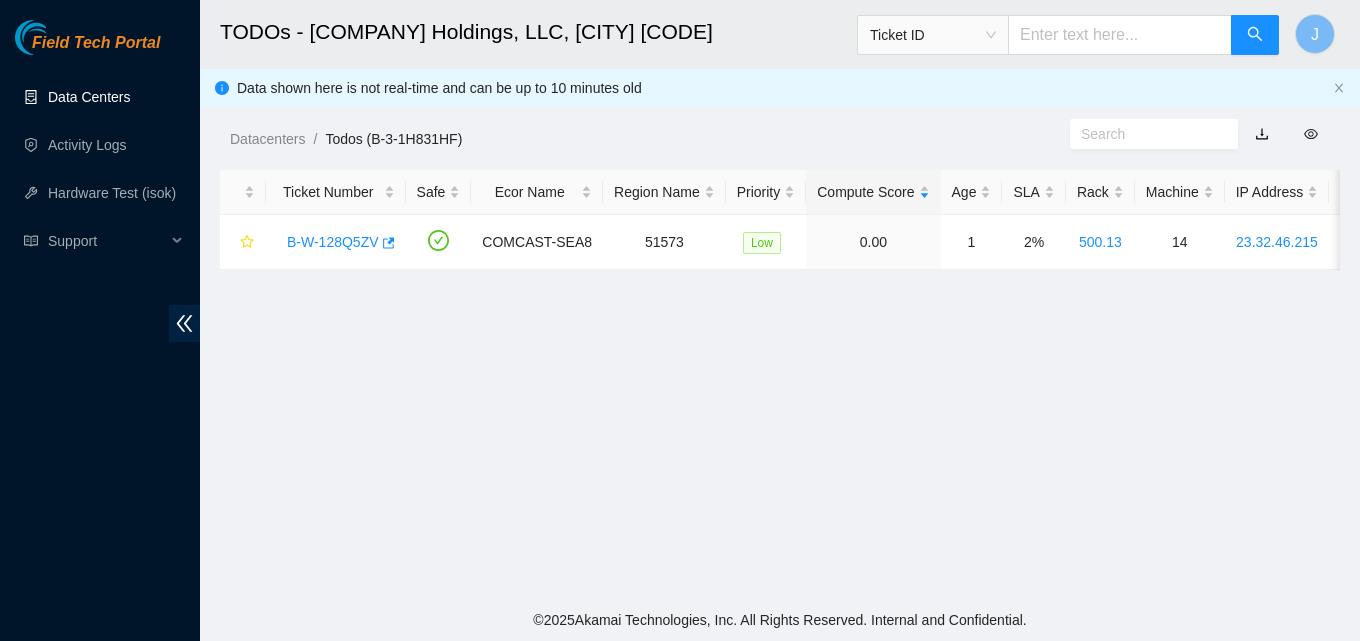 click on "Data Centers" at bounding box center [89, 97] 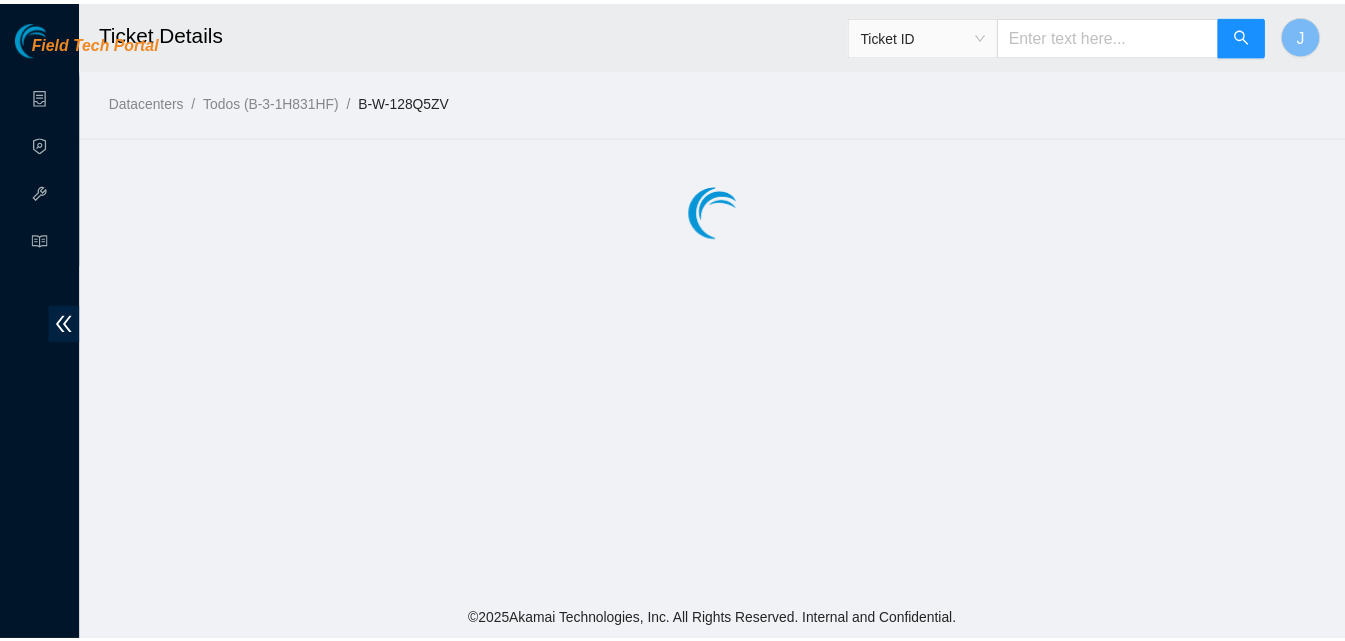scroll, scrollTop: 0, scrollLeft: 0, axis: both 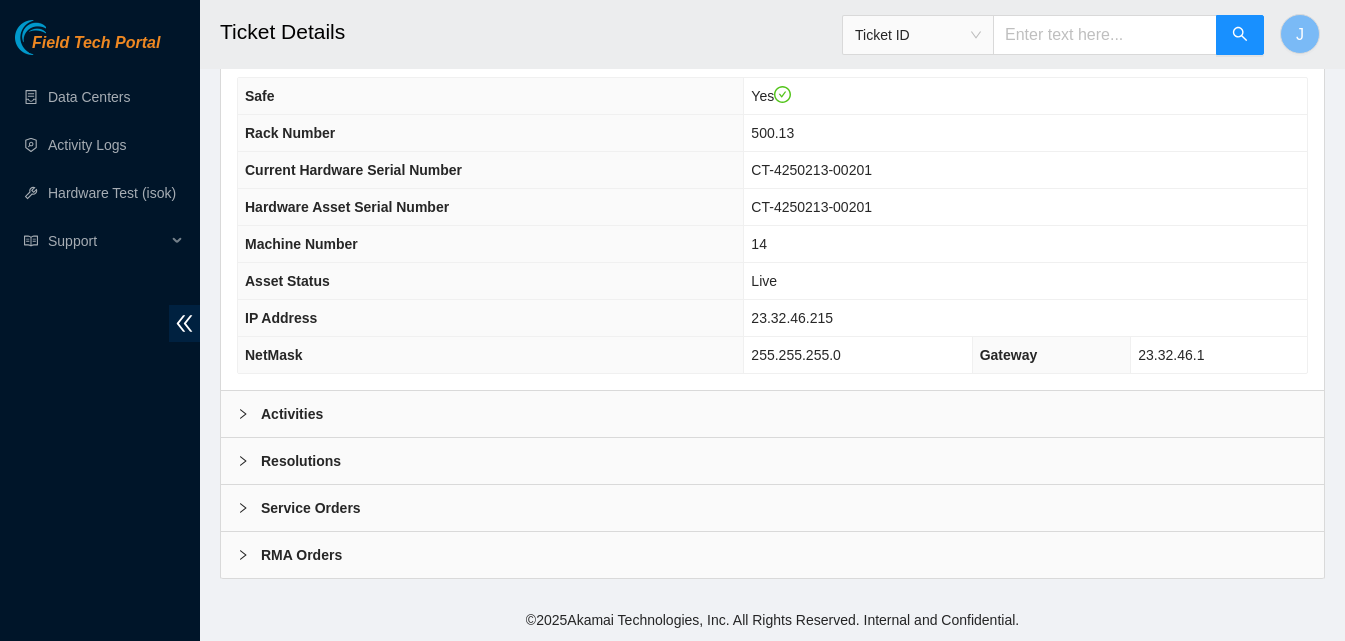 drag, startPoint x: 357, startPoint y: 412, endPoint x: 515, endPoint y: 338, distance: 174.47063 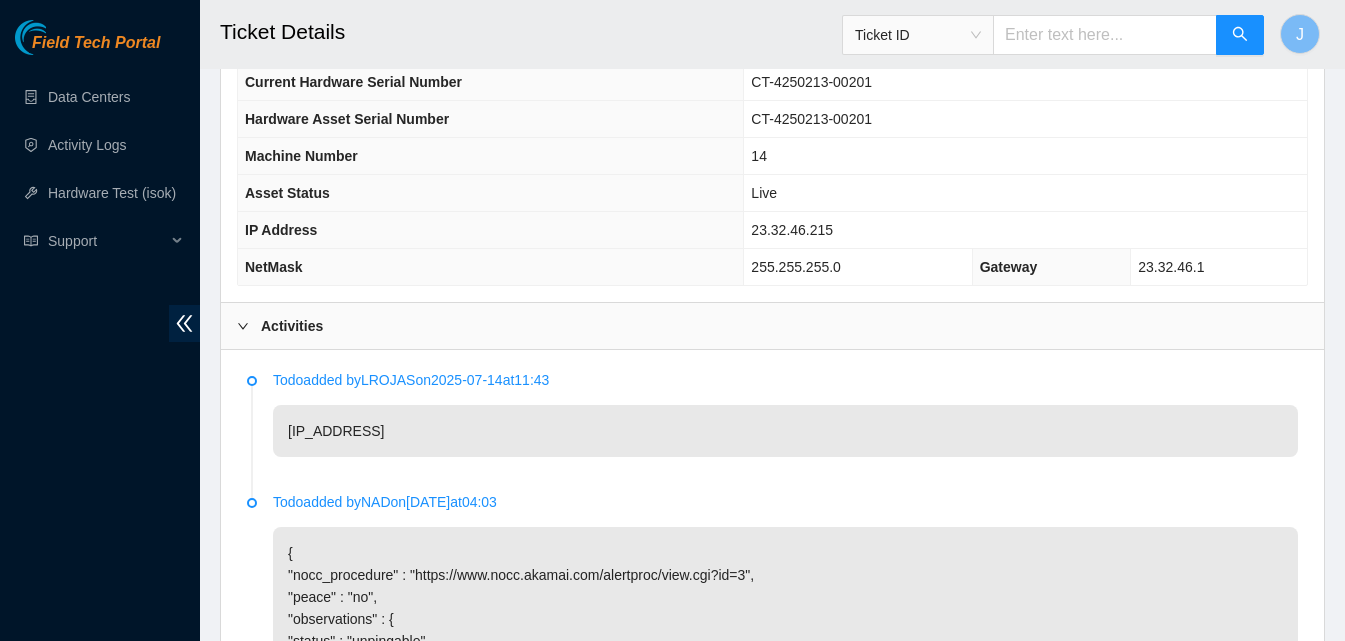 scroll, scrollTop: 1104, scrollLeft: 0, axis: vertical 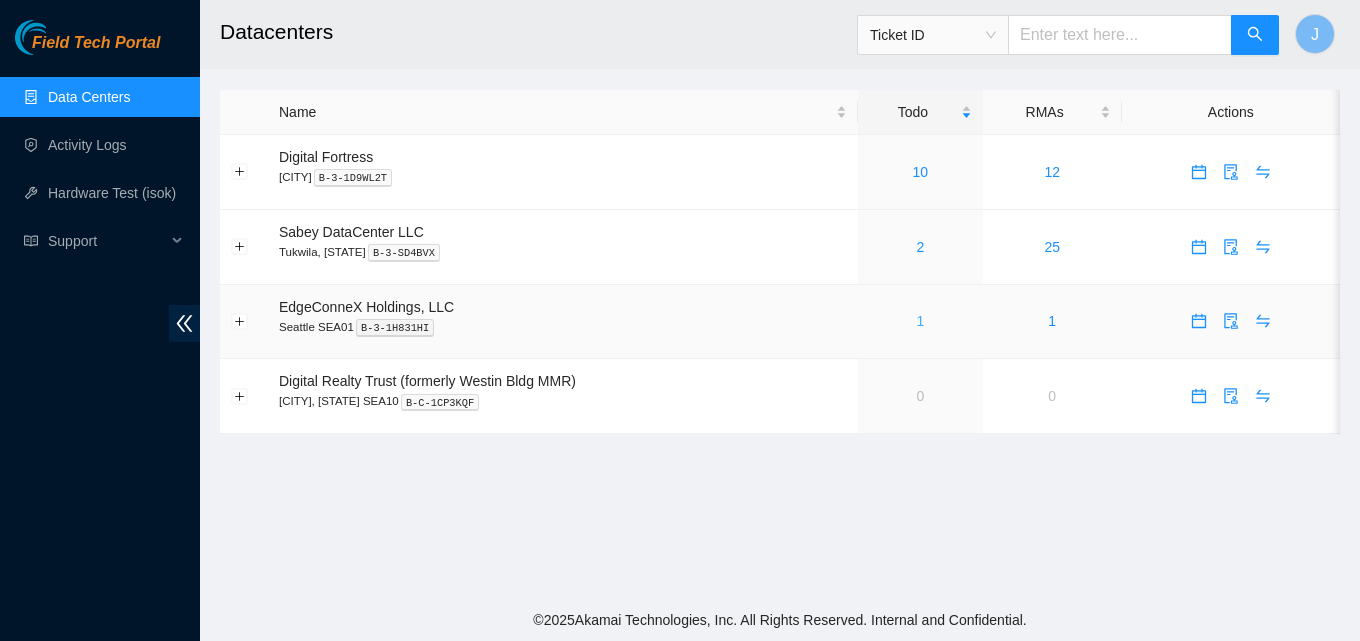 click on "1" at bounding box center (920, 321) 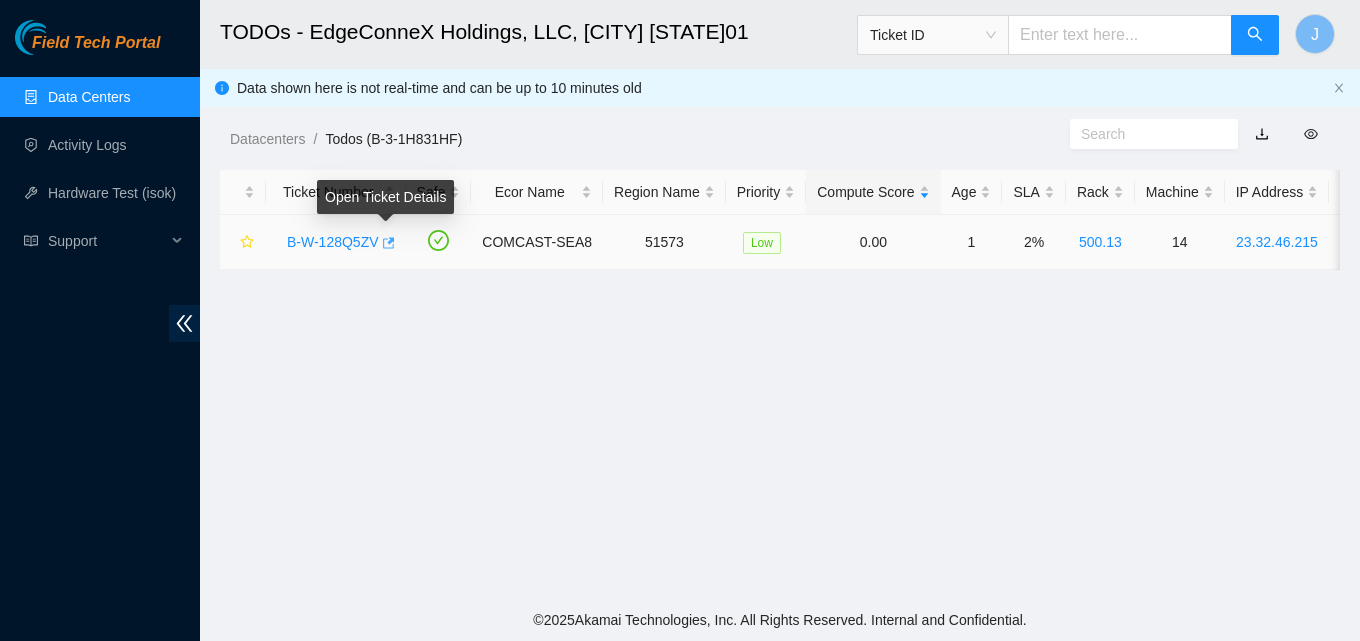 click 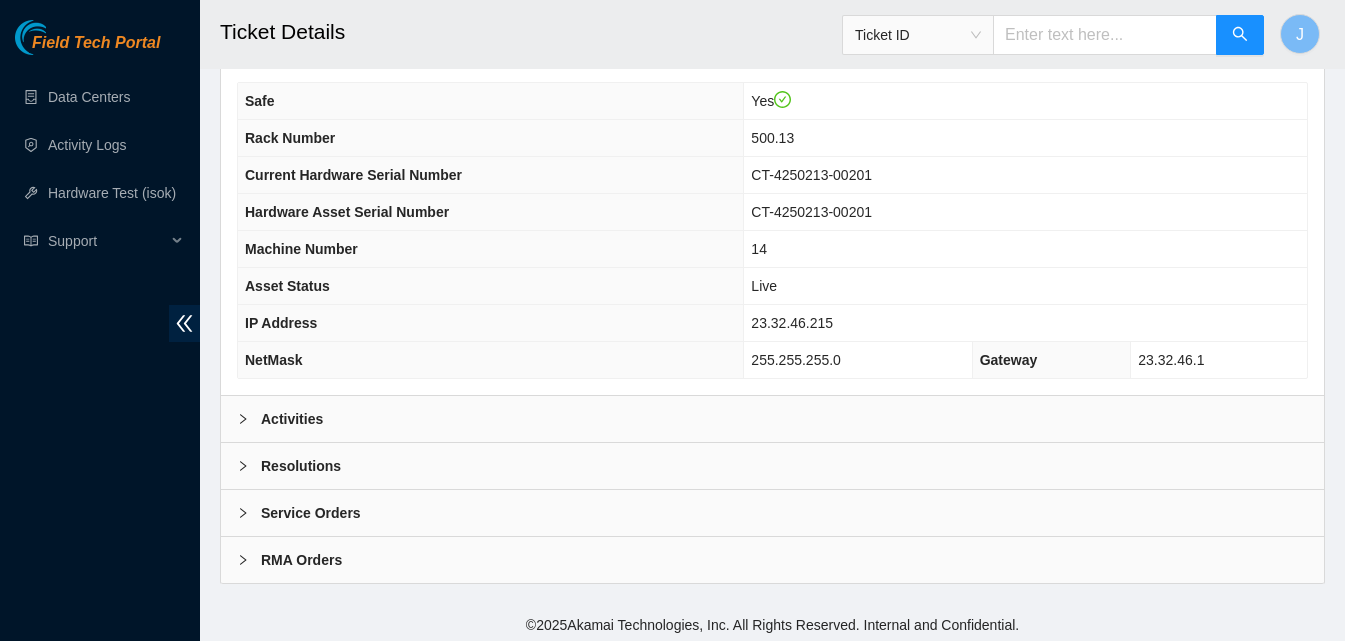scroll, scrollTop: 800, scrollLeft: 0, axis: vertical 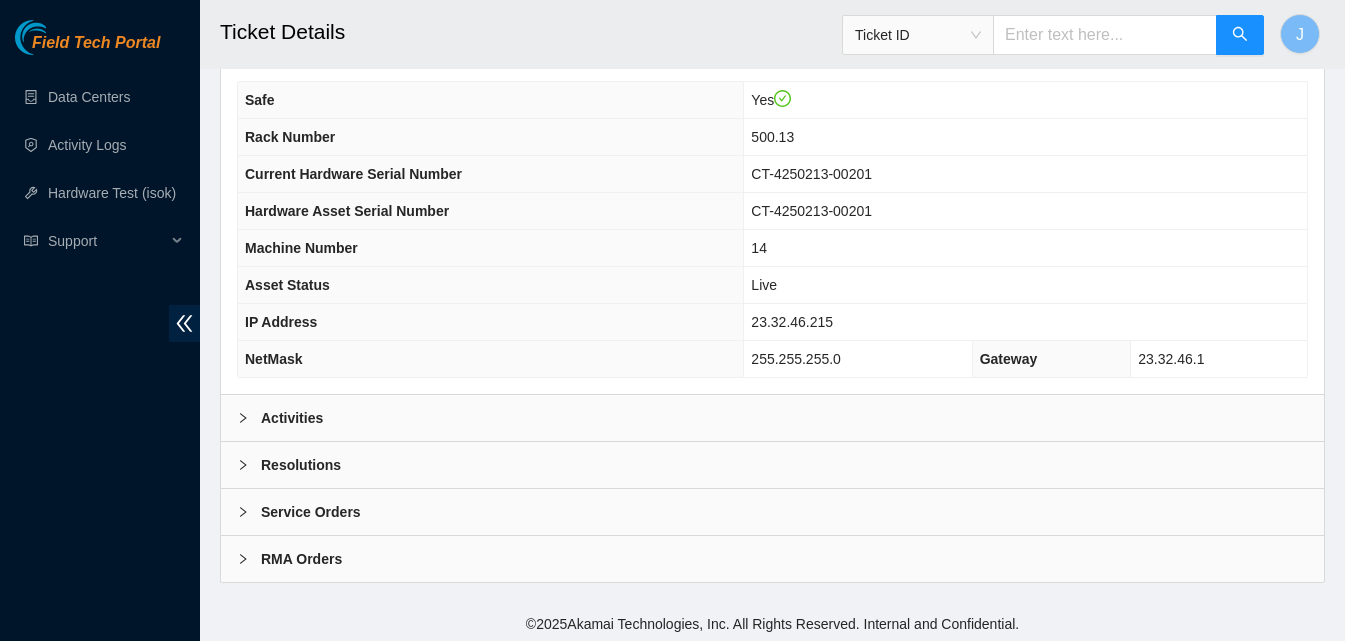 click on "Activities" at bounding box center (772, 418) 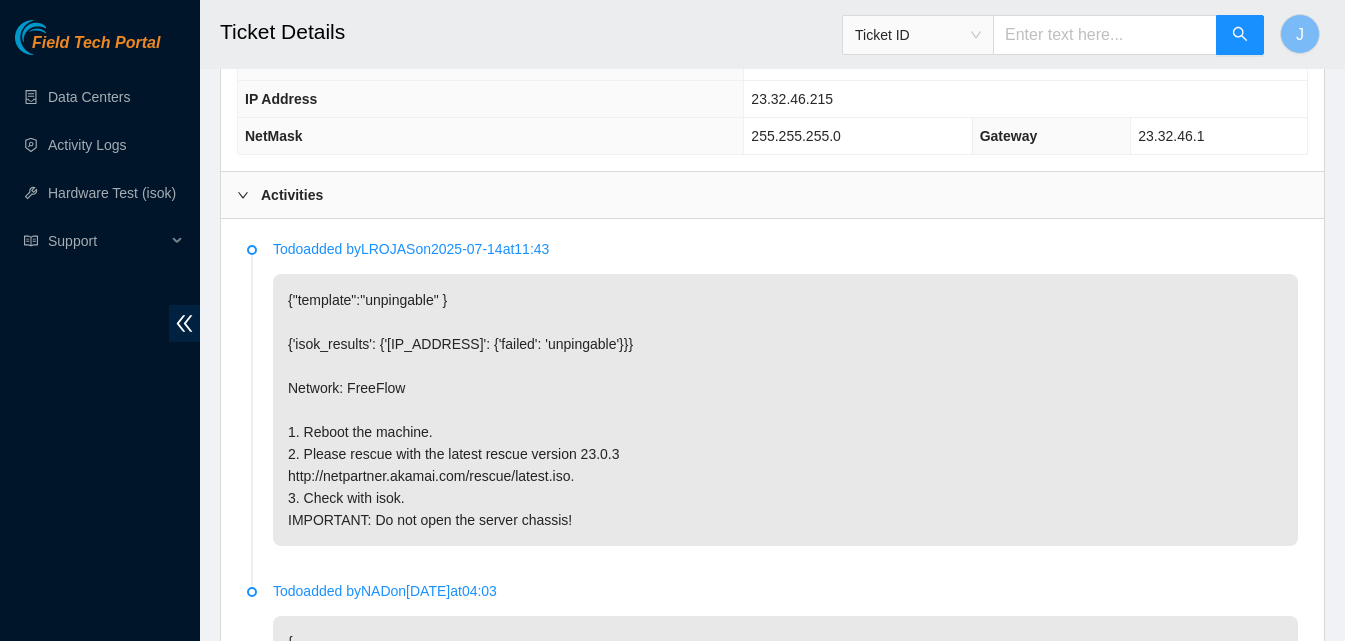 scroll, scrollTop: 1040, scrollLeft: 0, axis: vertical 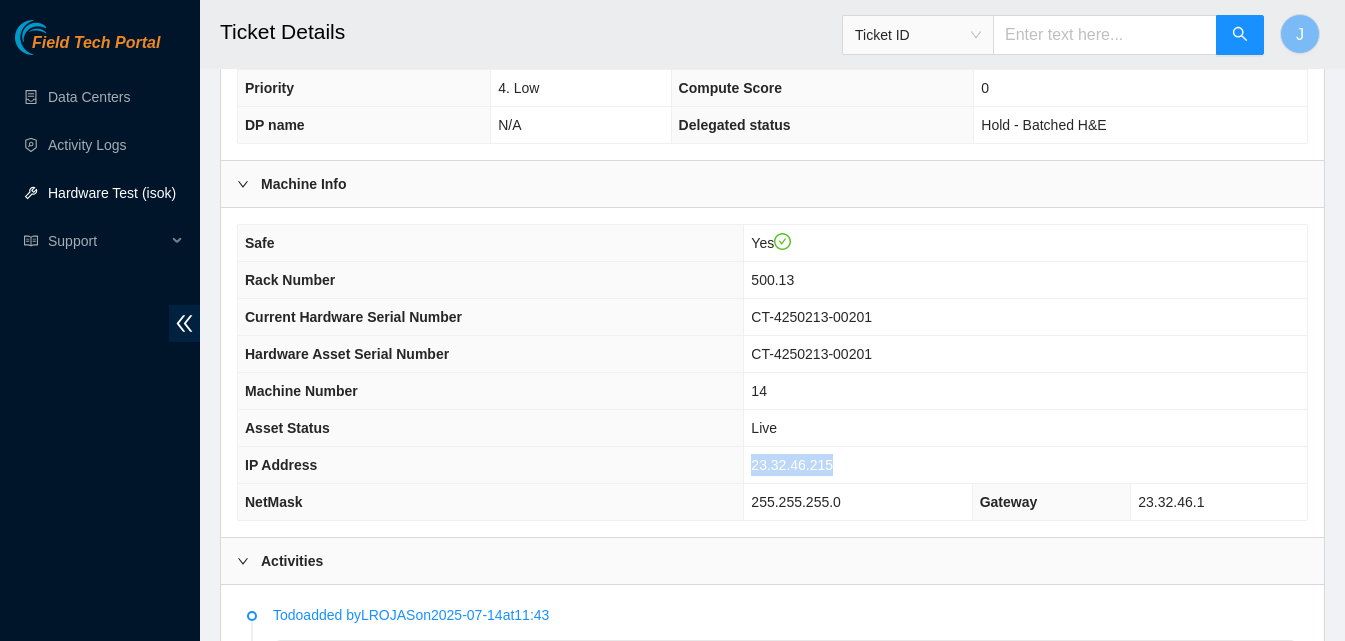 drag, startPoint x: 881, startPoint y: 453, endPoint x: 702, endPoint y: 452, distance: 179.00279 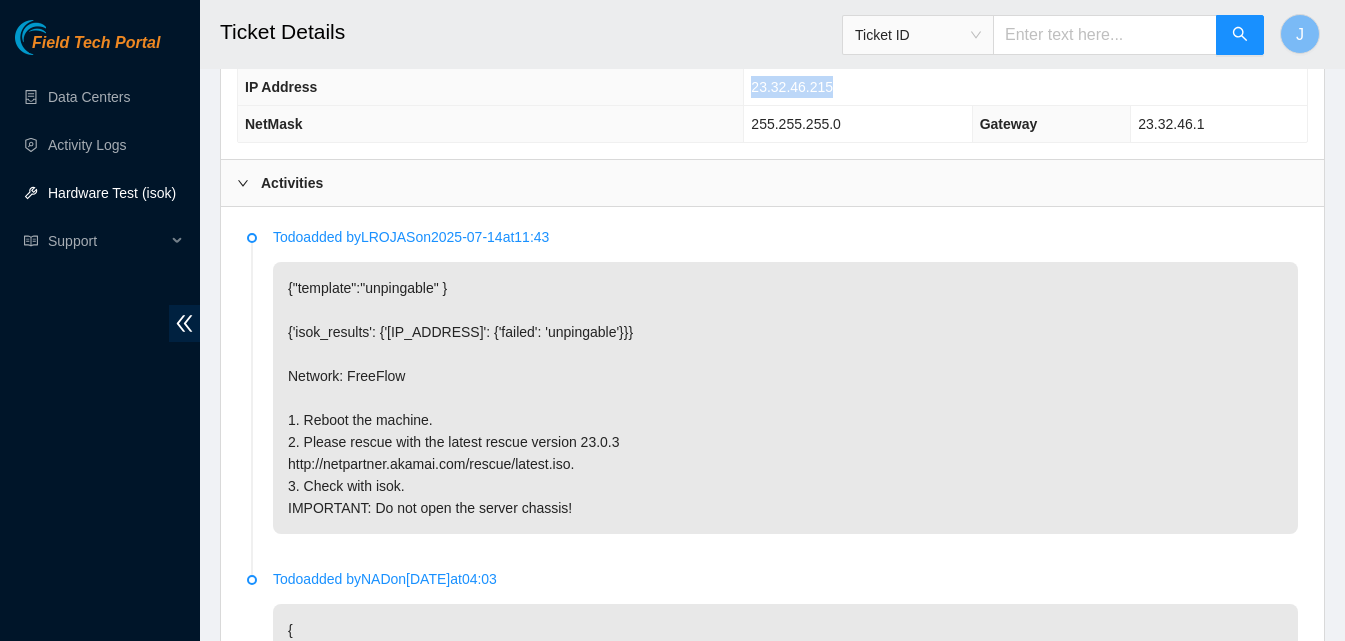 scroll, scrollTop: 982, scrollLeft: 0, axis: vertical 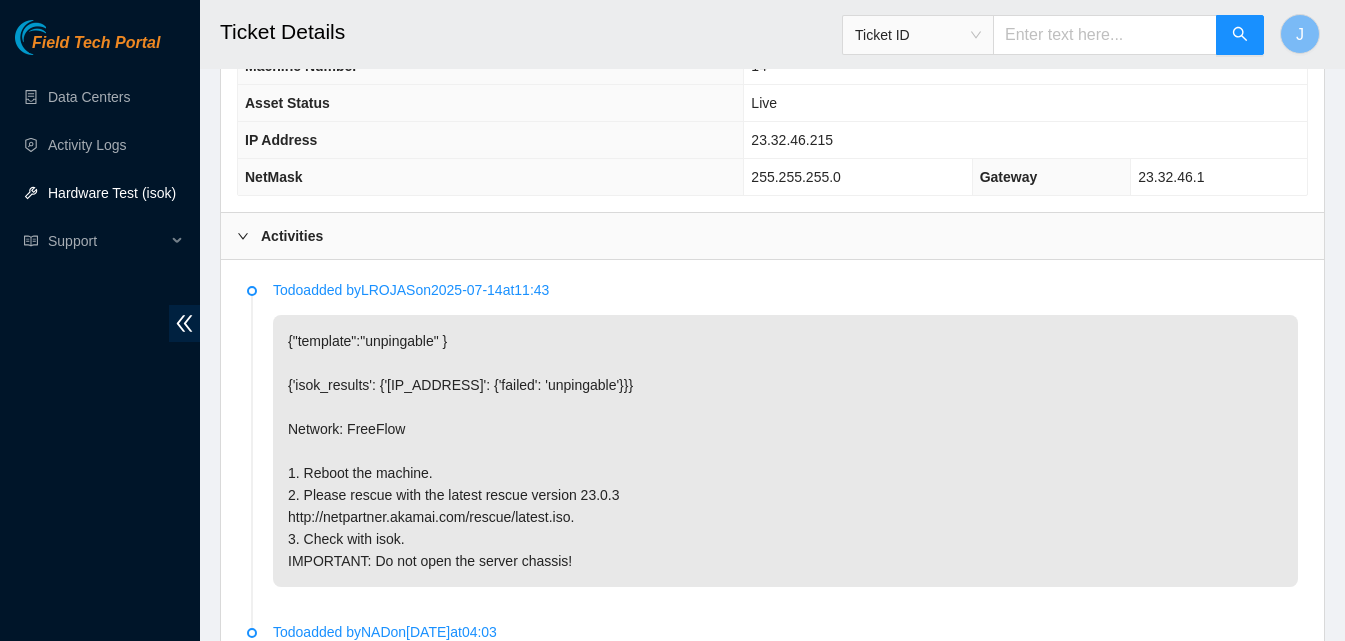 click on "Activities" at bounding box center [772, 236] 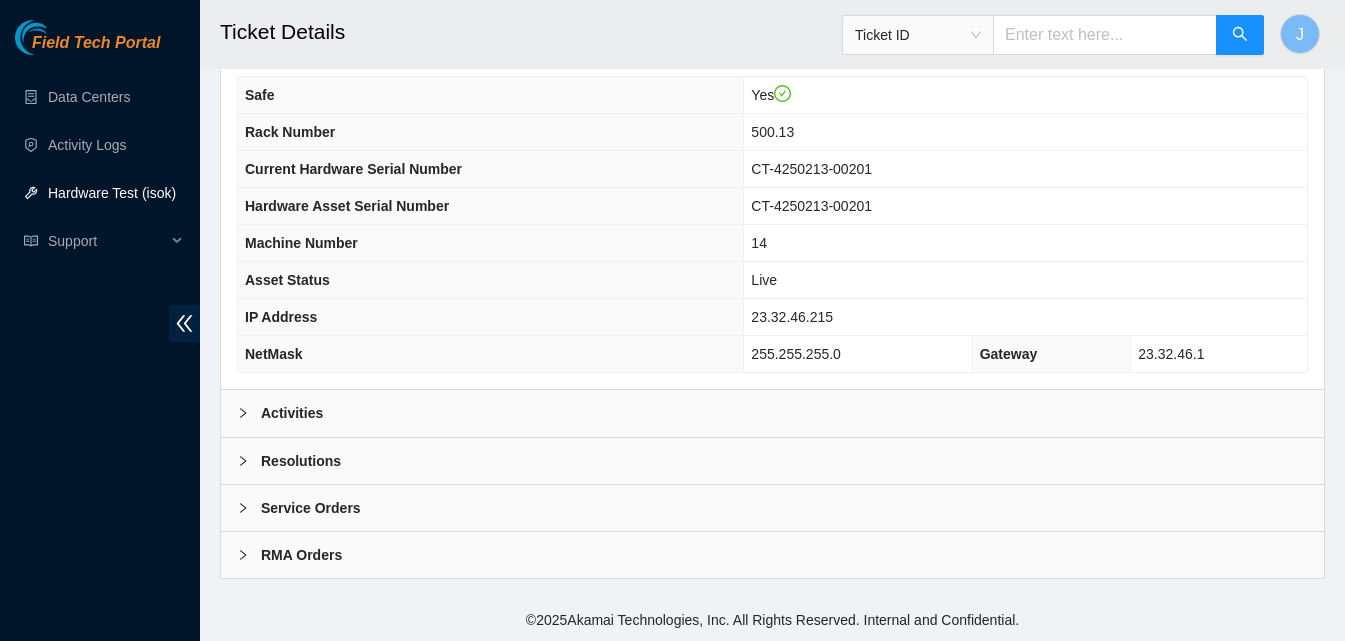 scroll, scrollTop: 804, scrollLeft: 0, axis: vertical 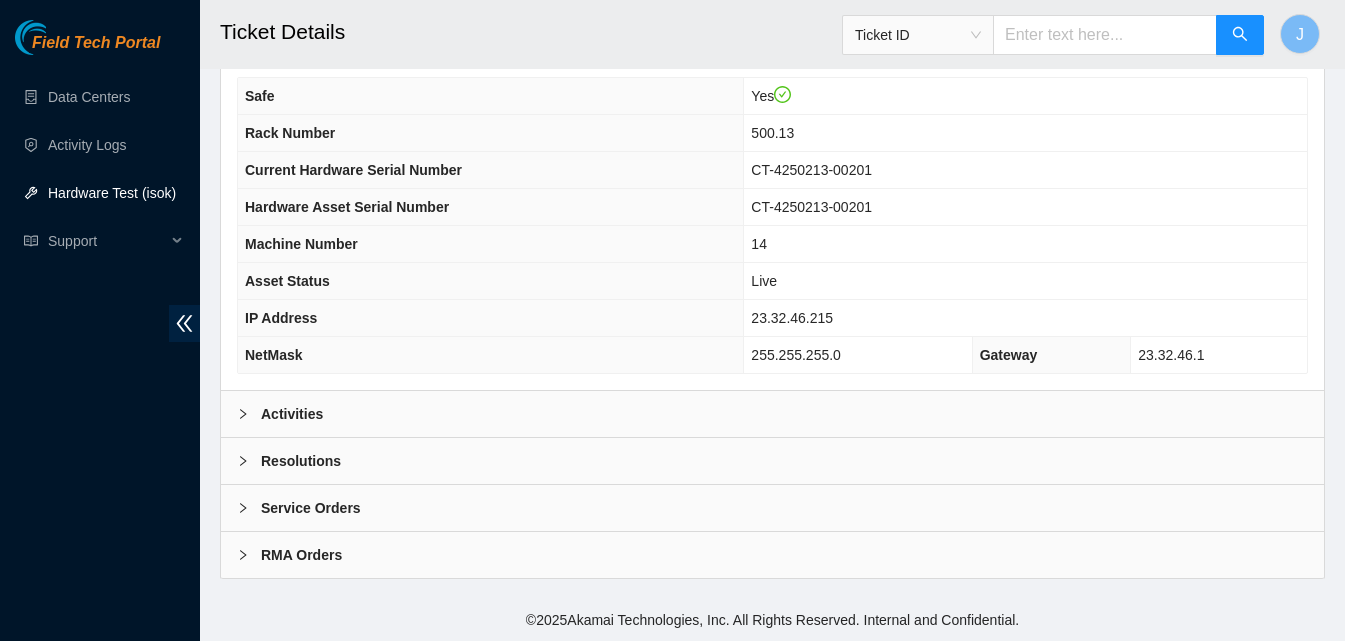 click on "Resolutions" at bounding box center [772, 461] 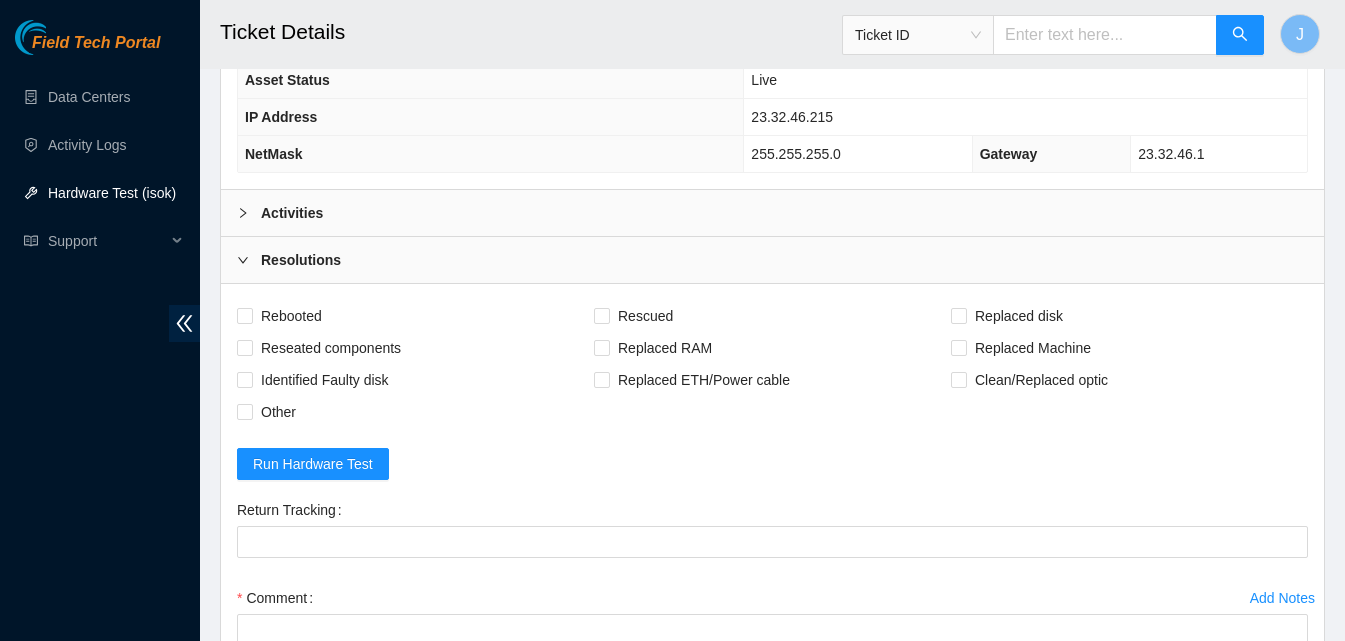 scroll, scrollTop: 1037, scrollLeft: 0, axis: vertical 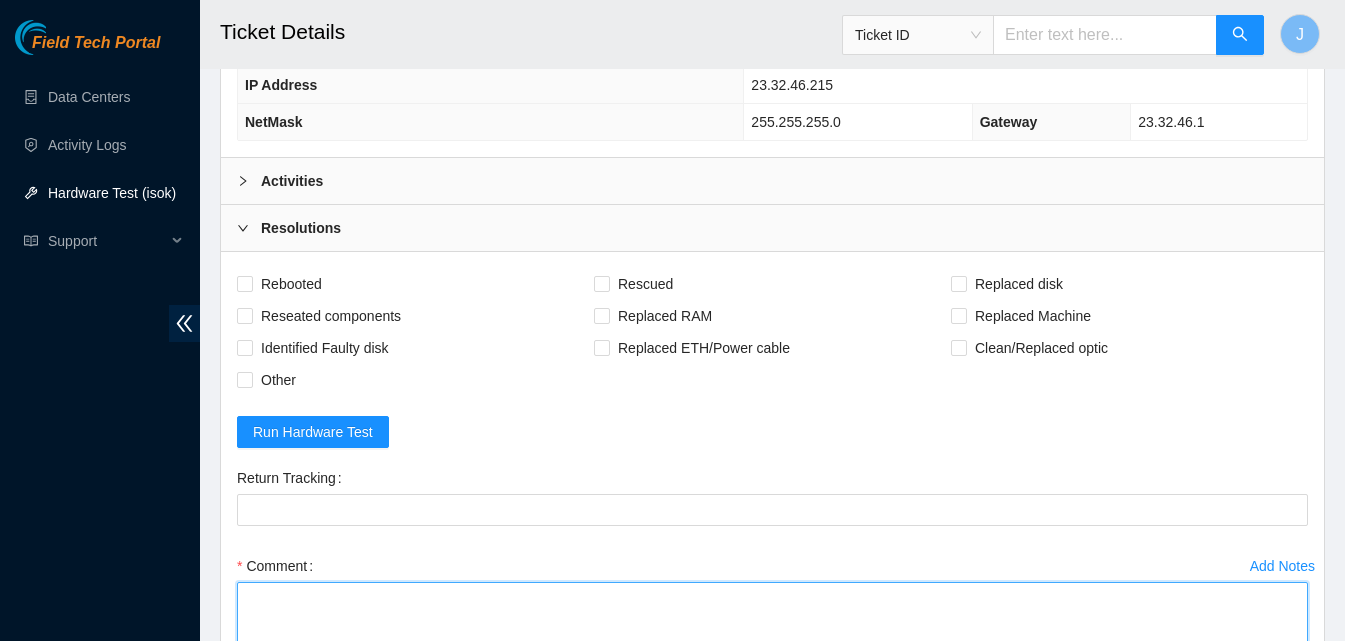 click on "Comment" at bounding box center (772, 620) 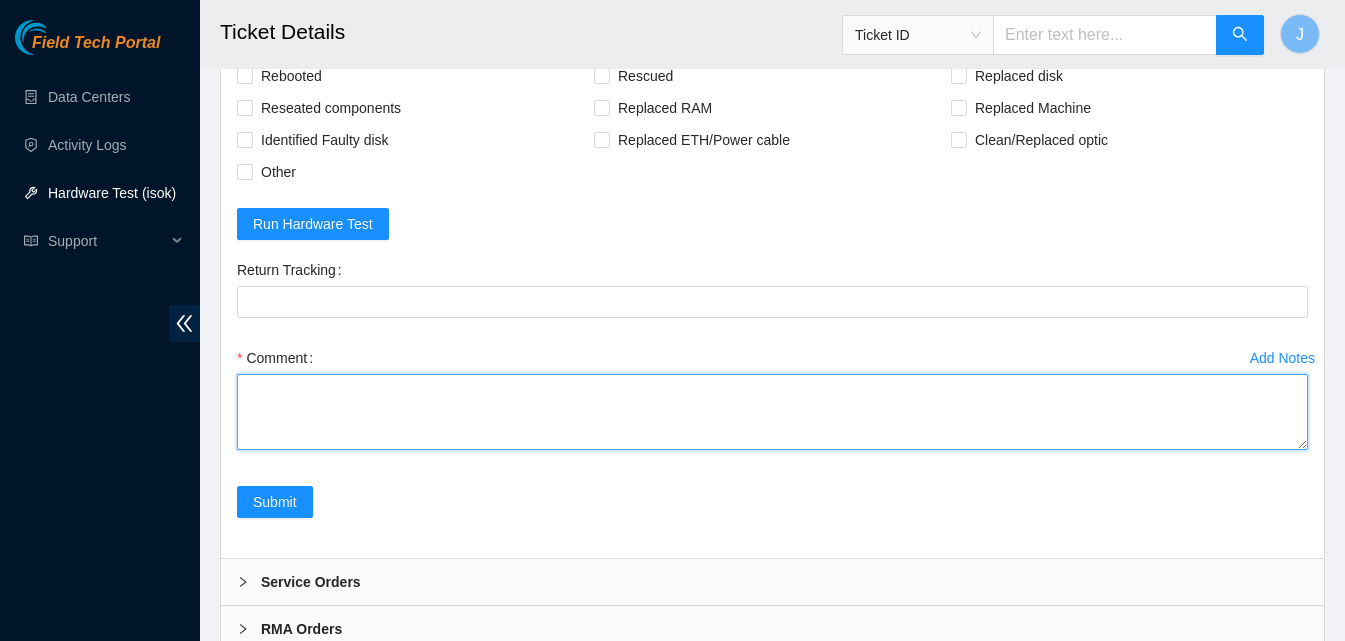 scroll, scrollTop: 1267, scrollLeft: 0, axis: vertical 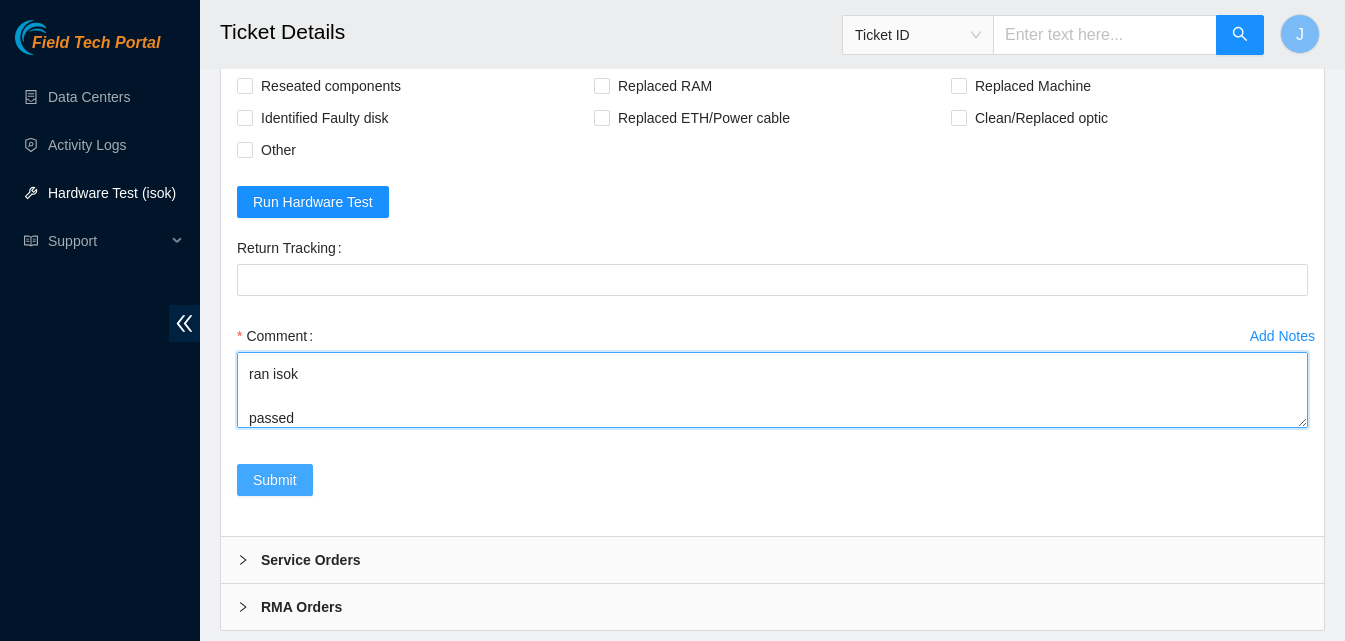 type on "**** not sure if it's getting good airflow. former server had shutdown porblems as well***
found psu orange
power cycled
rescued
ran isok
passed" 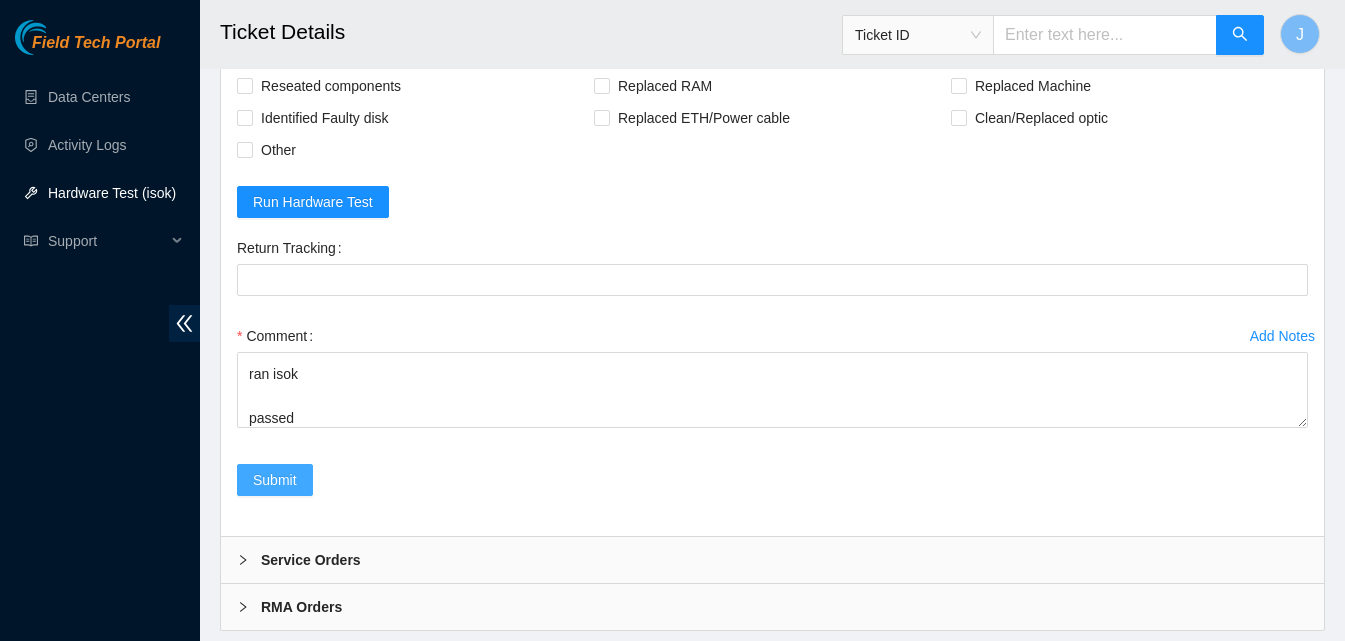 click on "Submit" at bounding box center (275, 480) 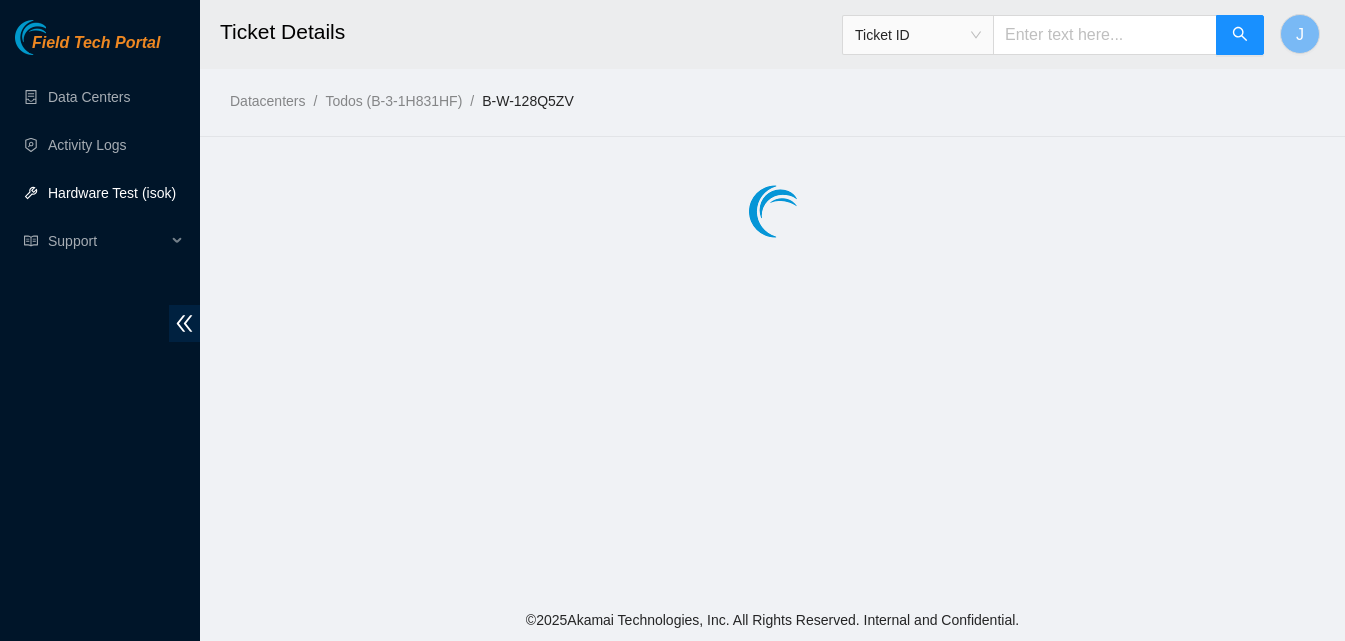 scroll, scrollTop: 0, scrollLeft: 0, axis: both 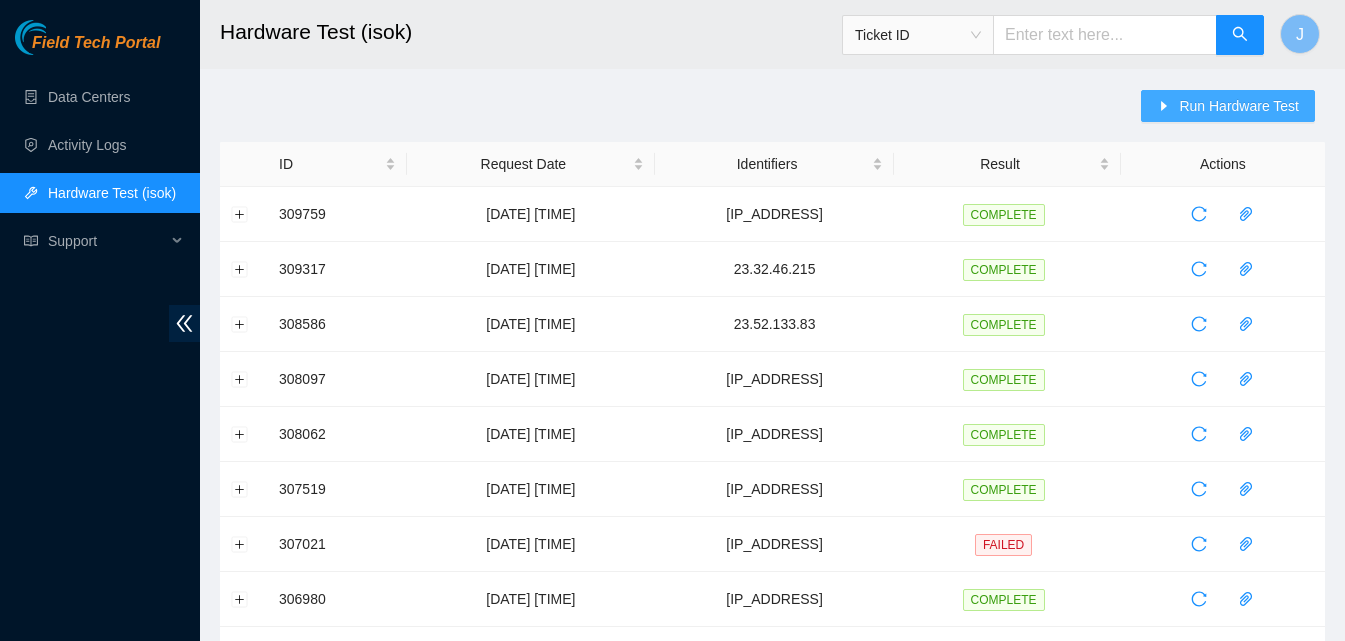 click on "Run Hardware Test" at bounding box center [1239, 106] 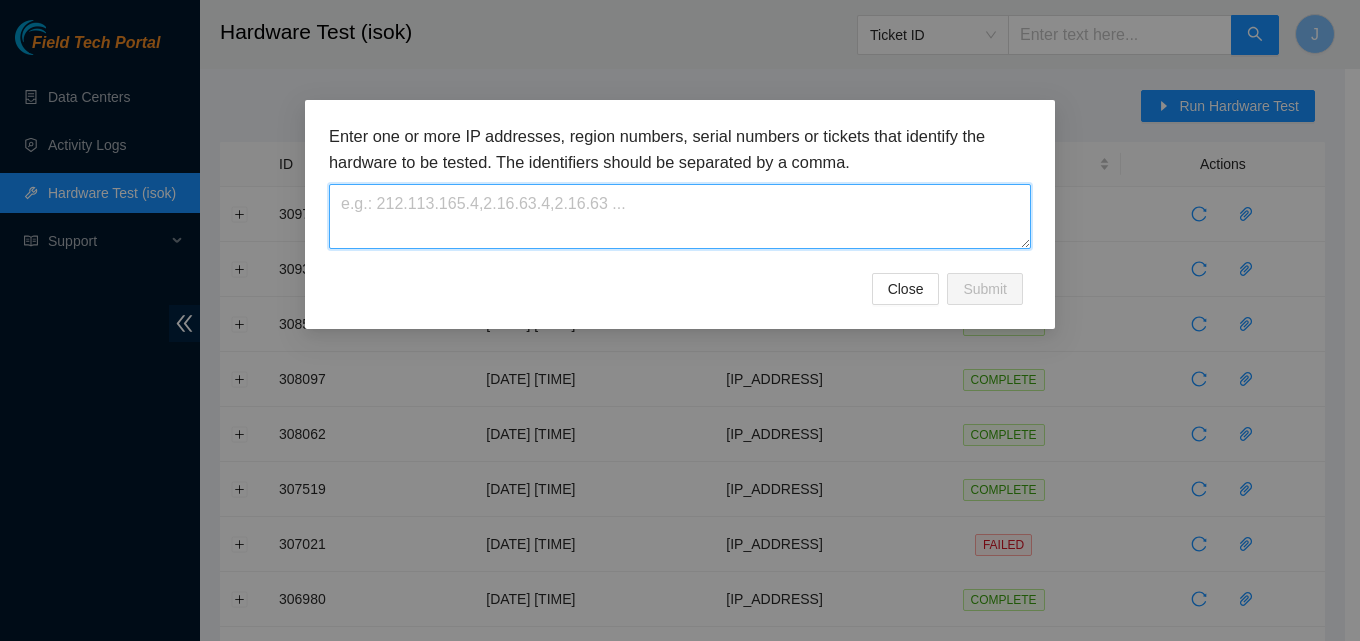 click at bounding box center (680, 216) 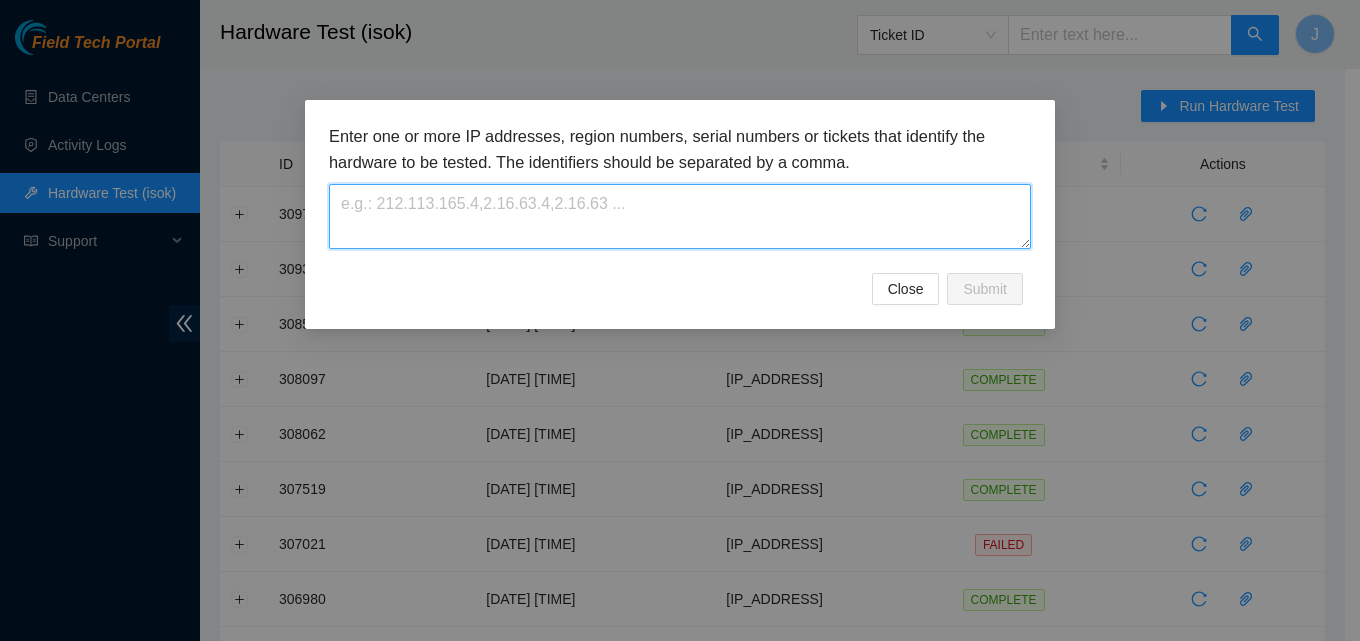 paste on "23.32.46.215" 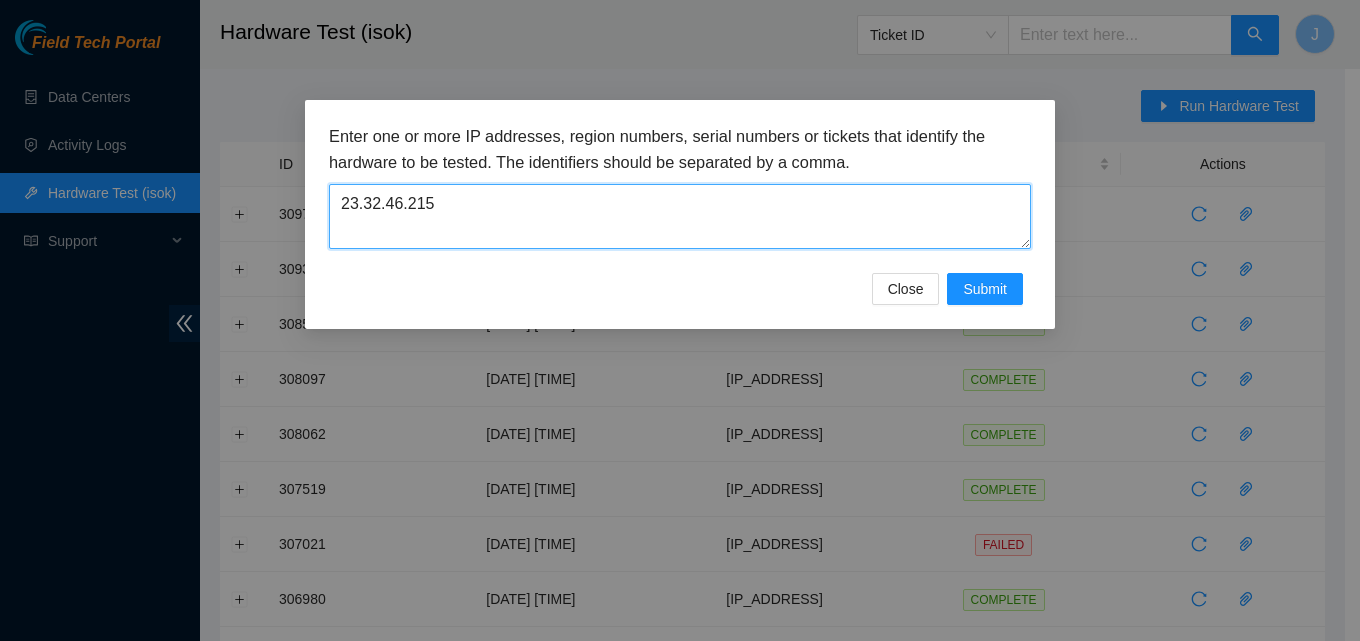 type on "23.32.46.215" 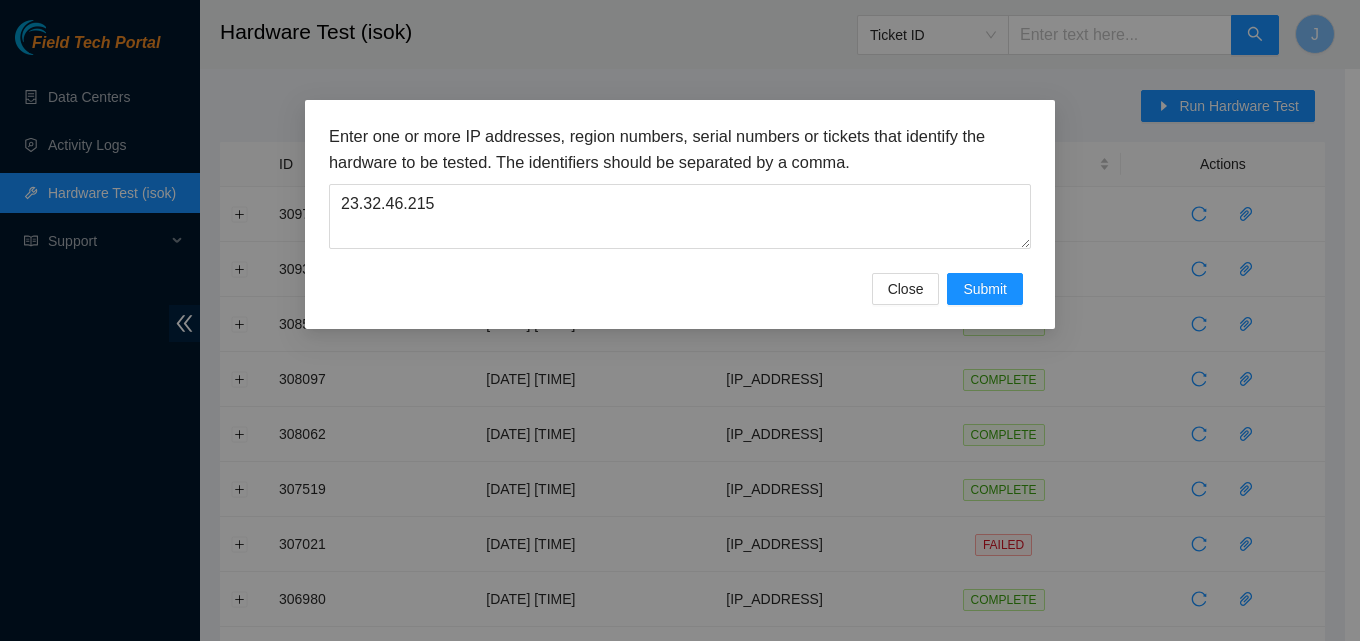 click on "Enter one or more IP addresses, region numbers, serial numbers or tickets that identify the hardware to be tested. The identifiers should be separated by a comma. 	23.32.46.215 Close Submit" at bounding box center (680, 214) 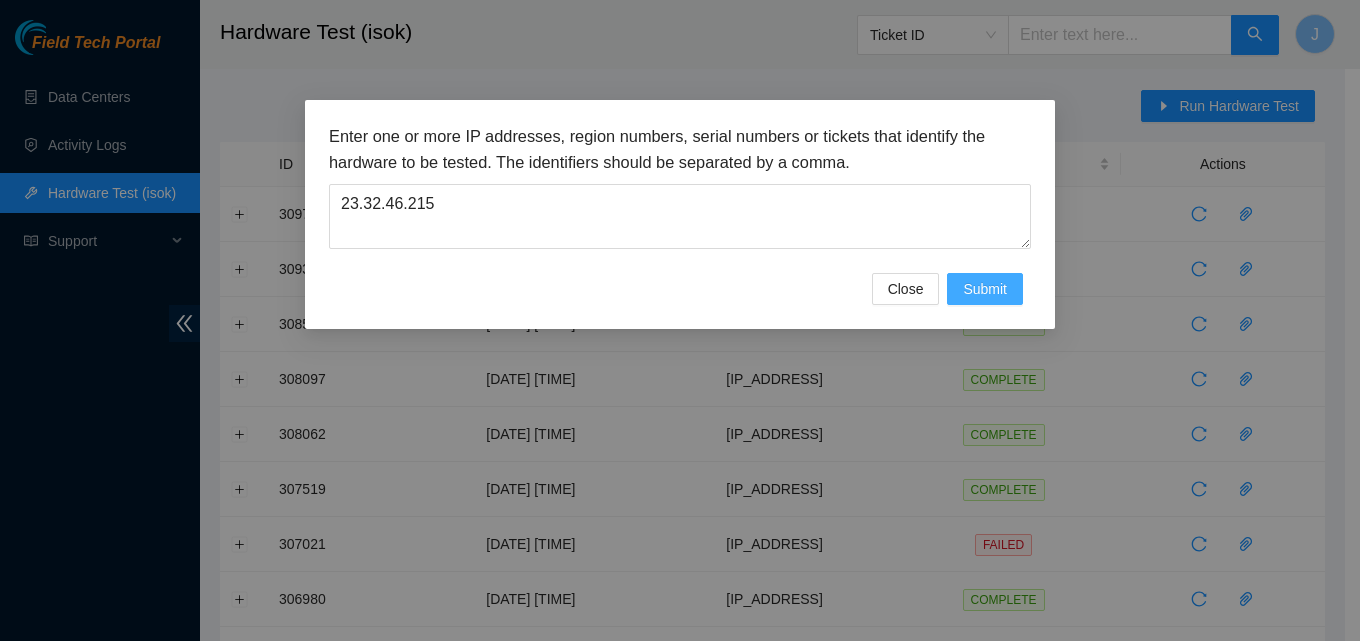 click on "Submit" at bounding box center (985, 289) 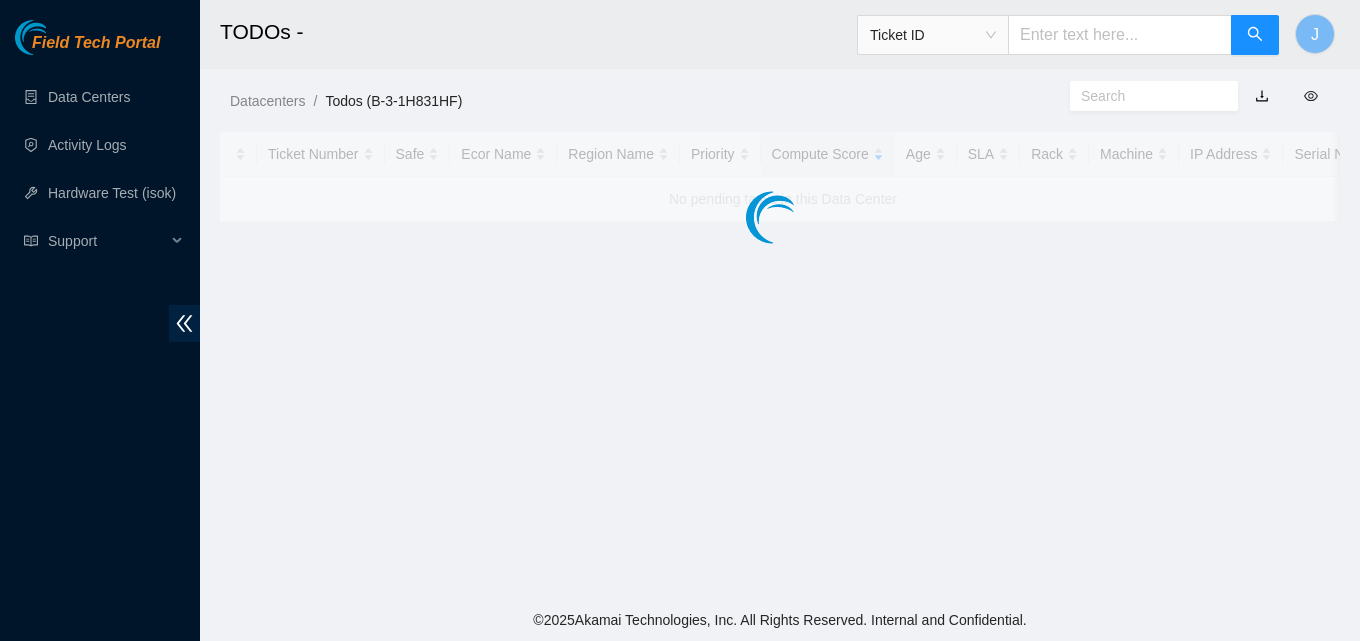 scroll, scrollTop: 0, scrollLeft: 0, axis: both 